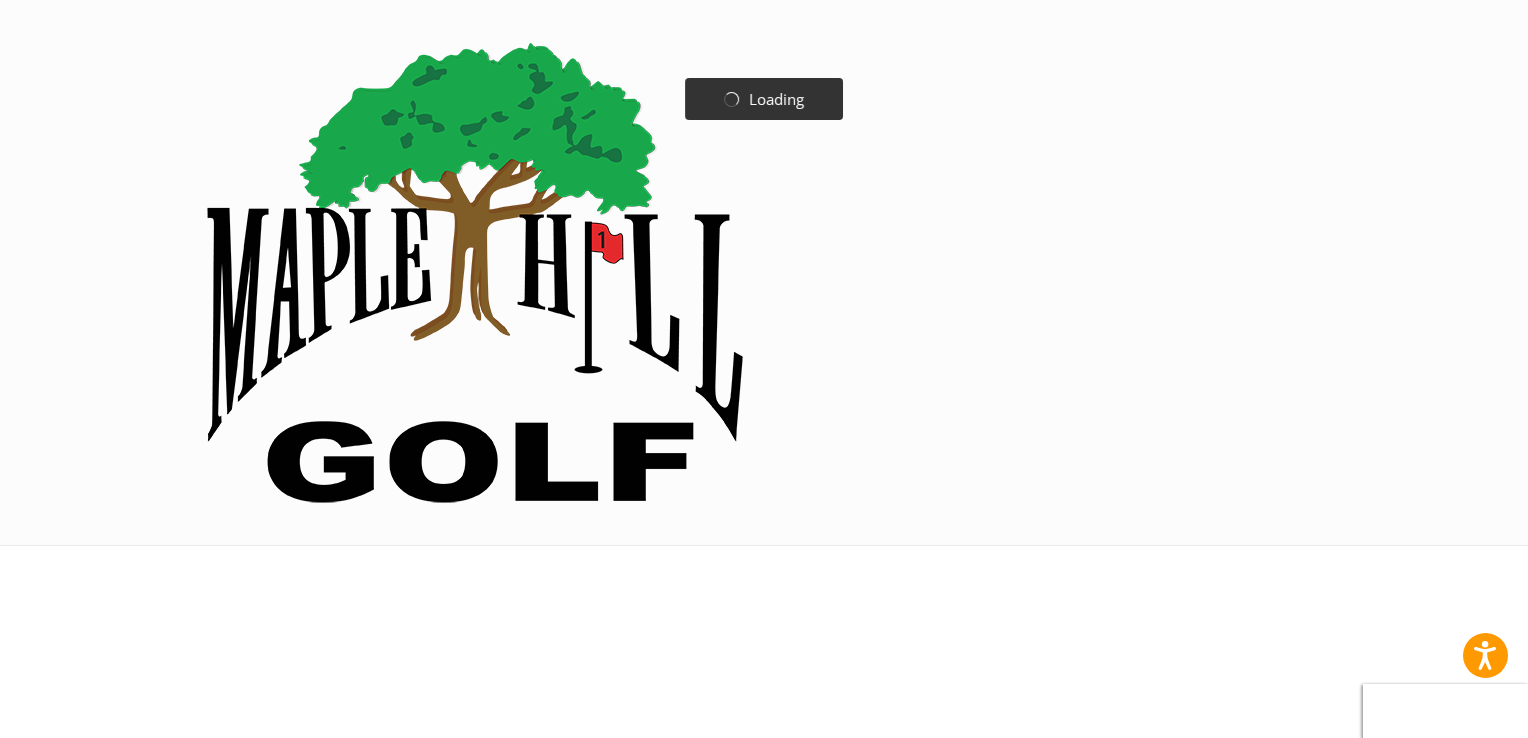 scroll, scrollTop: 0, scrollLeft: 0, axis: both 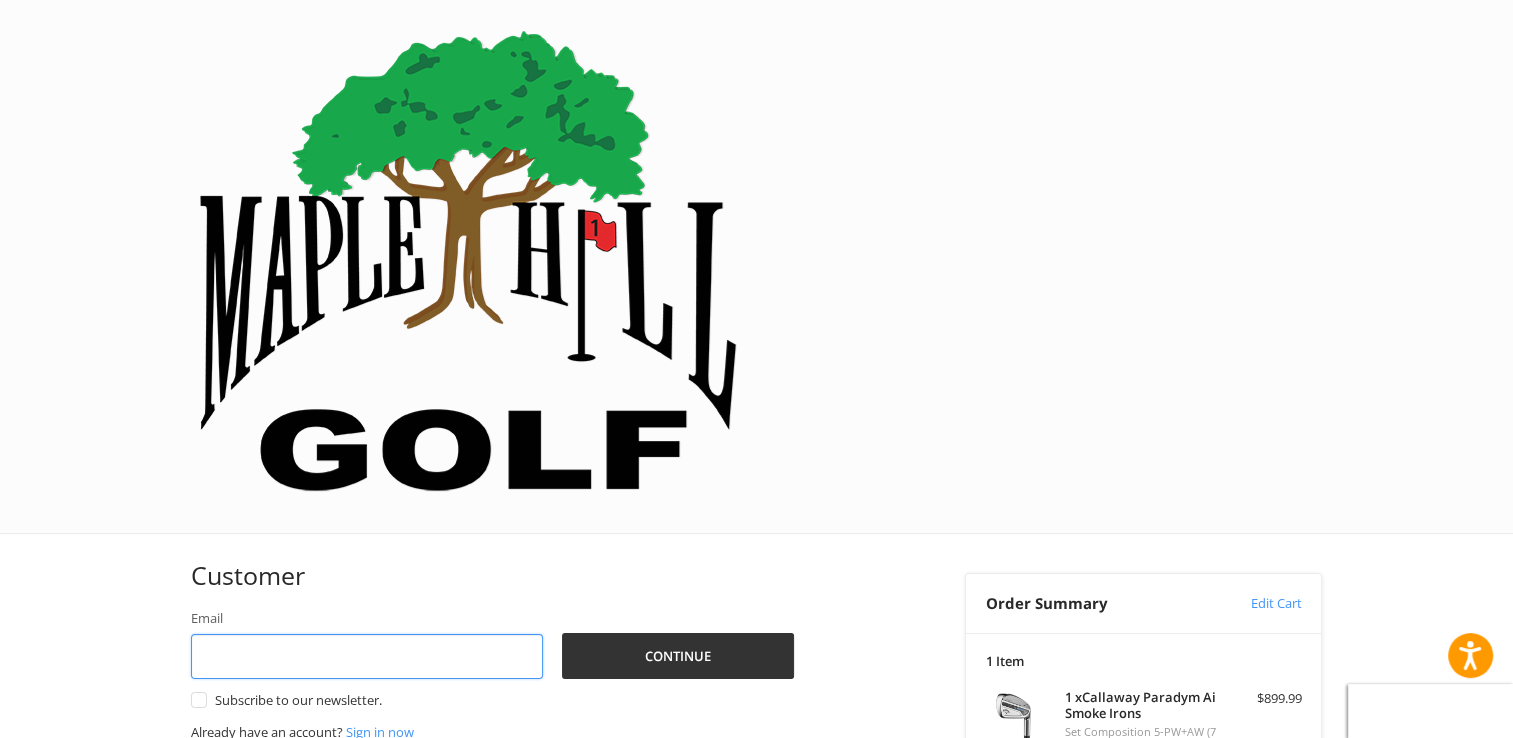 click on "Email" at bounding box center [367, 656] 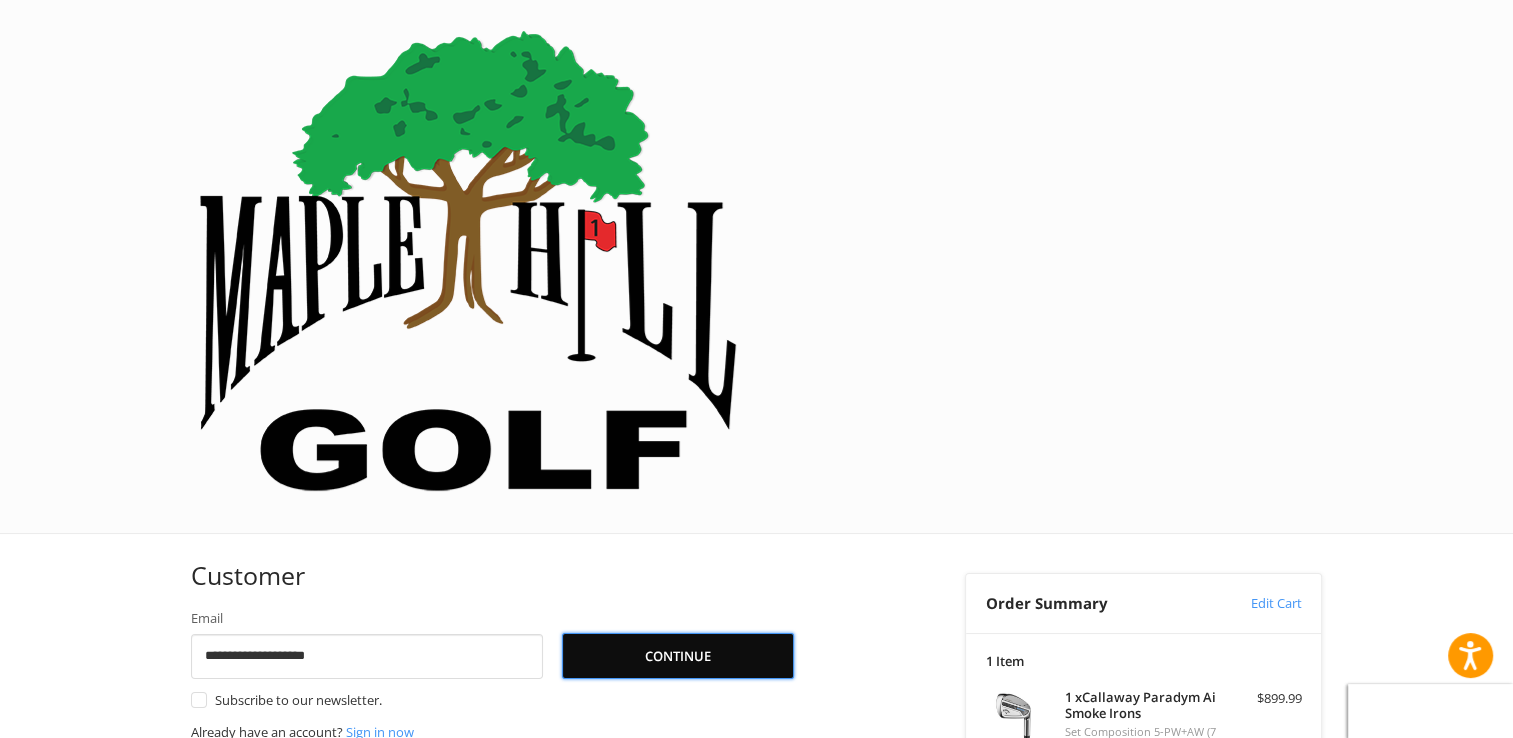 click on "Continue" at bounding box center [678, 656] 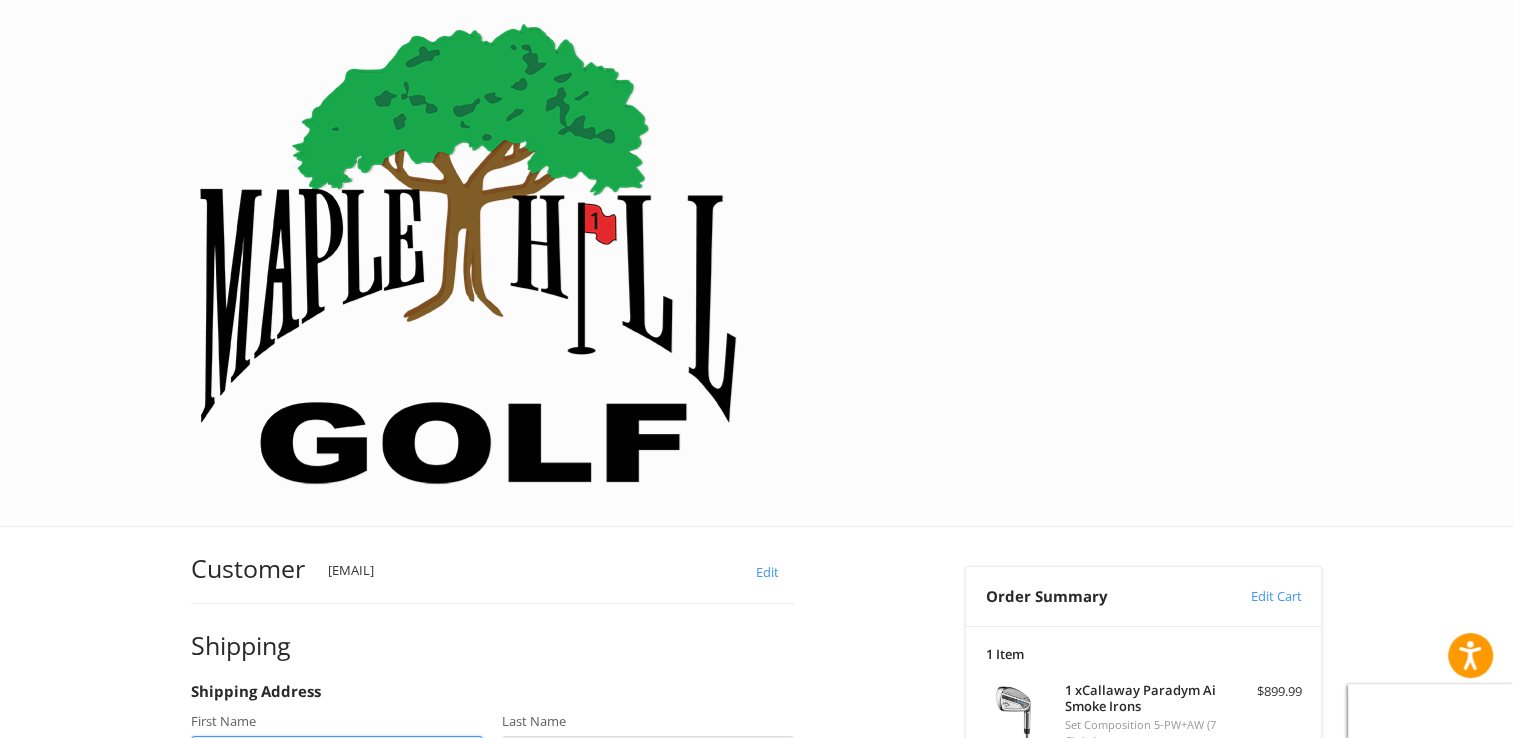 scroll, scrollTop: 88, scrollLeft: 0, axis: vertical 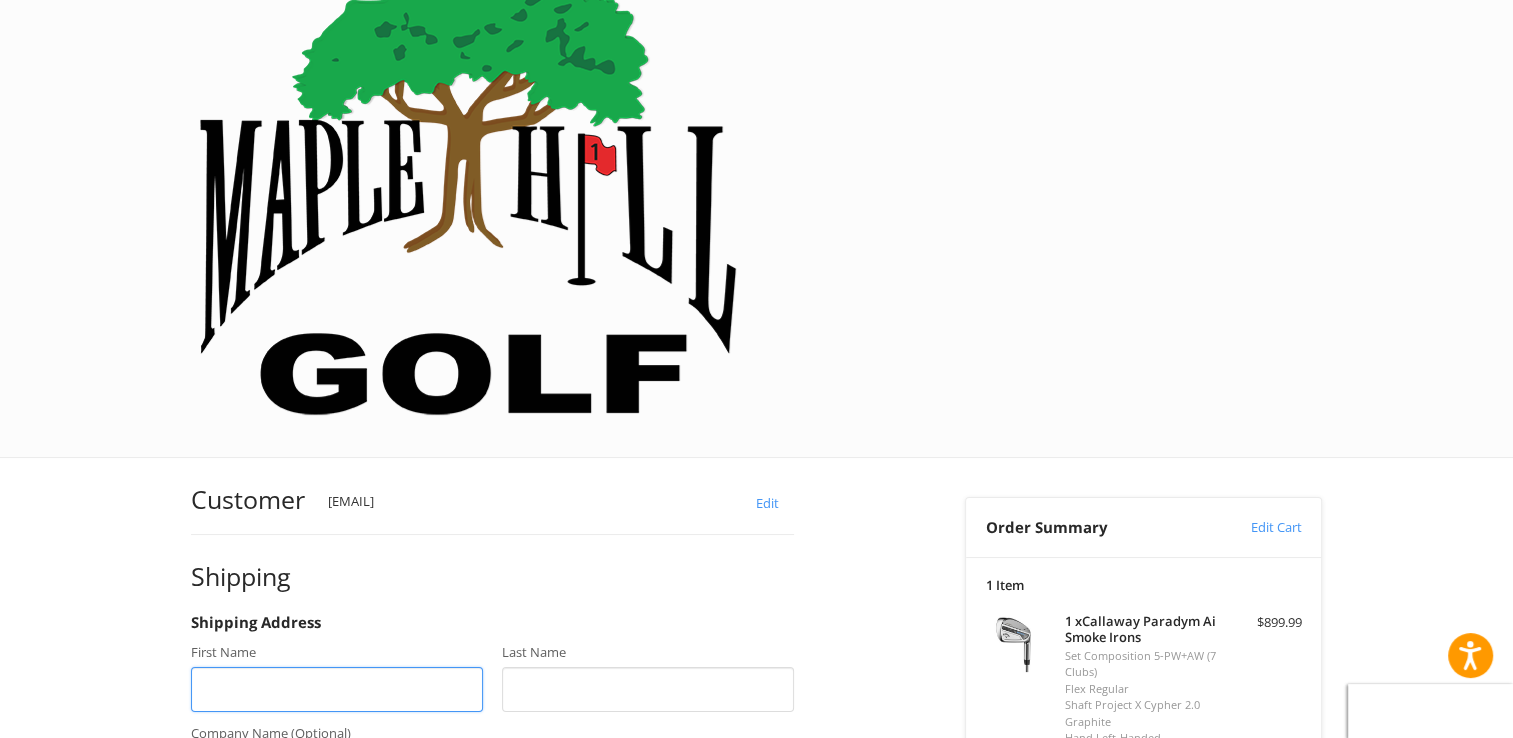 click on "First Name" at bounding box center [337, 689] 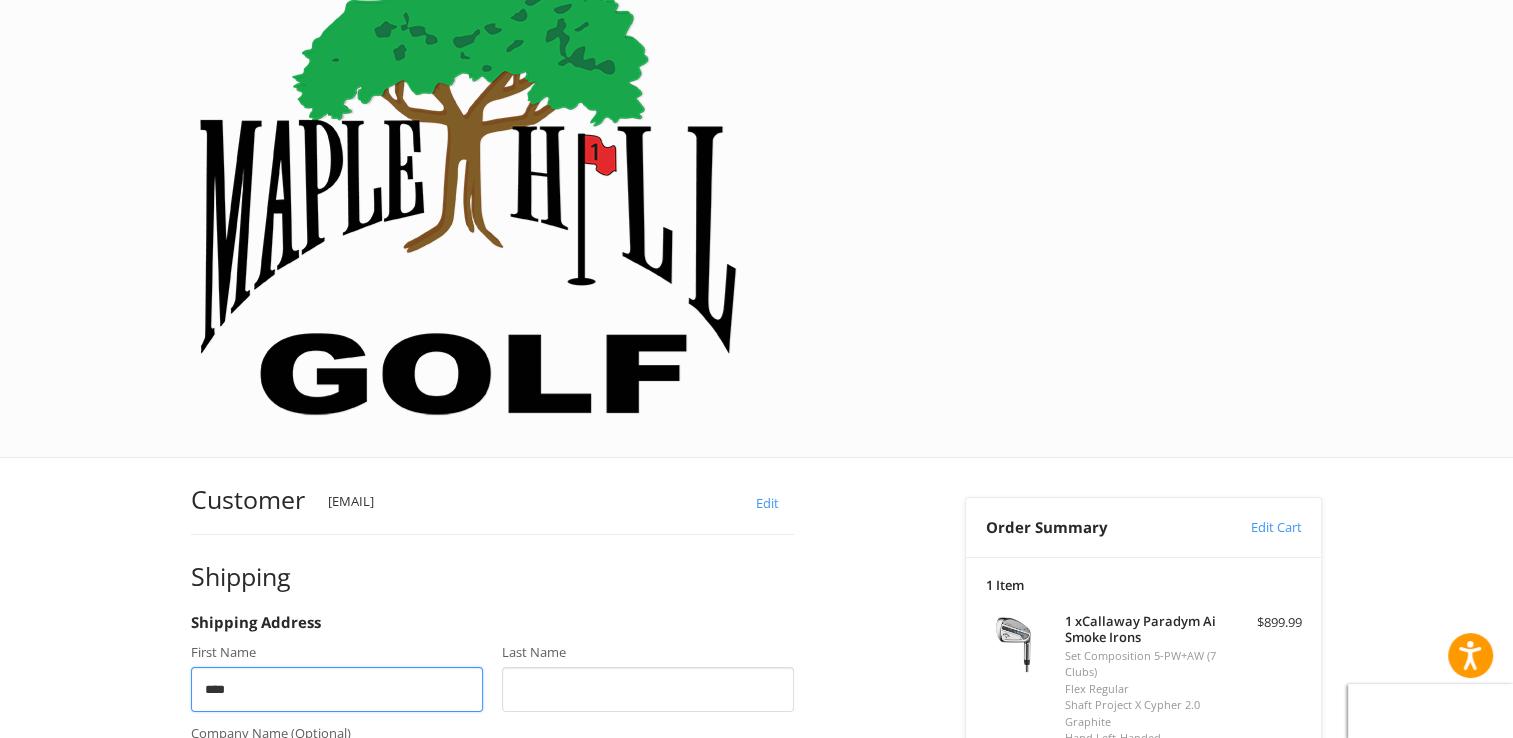 type on "****" 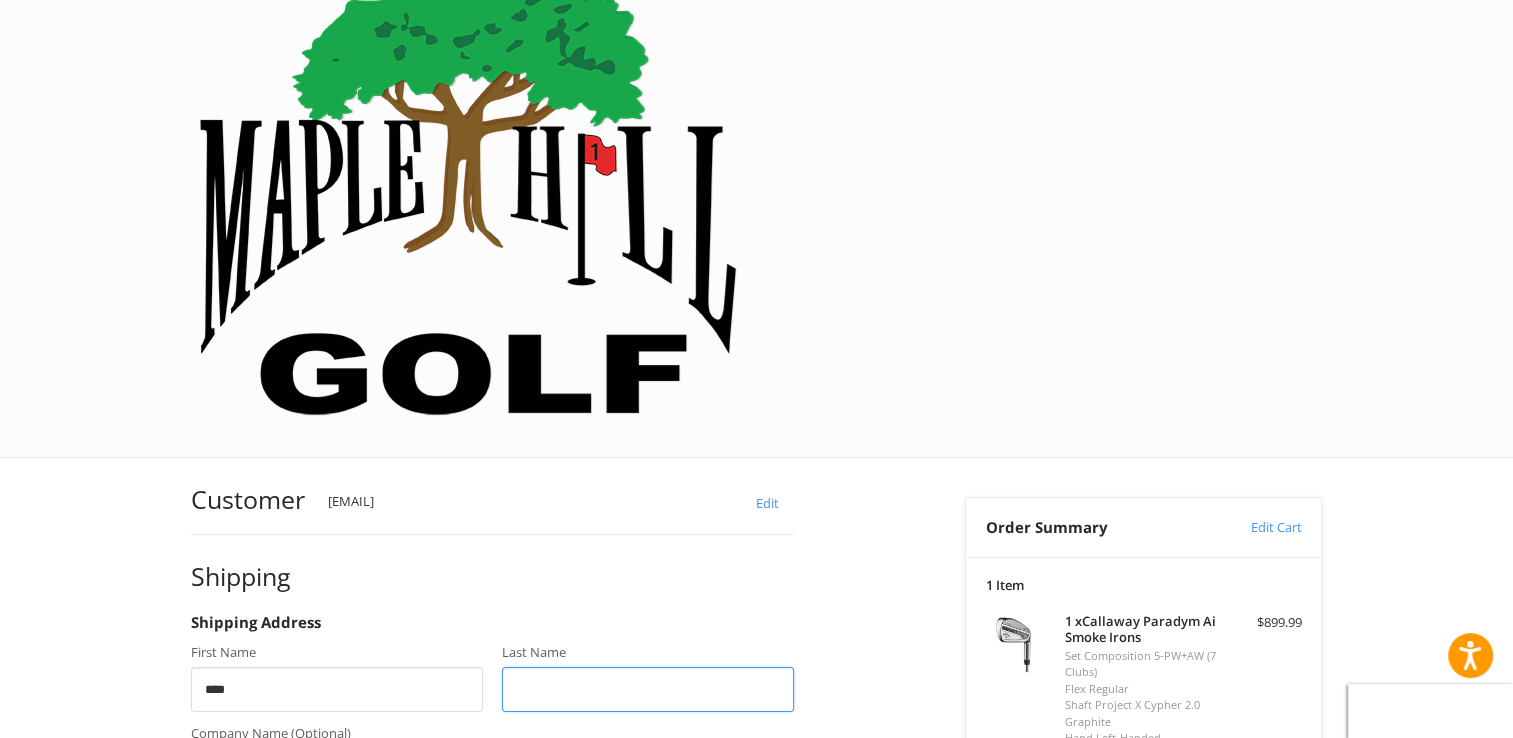 click on "Last Name" at bounding box center [648, 689] 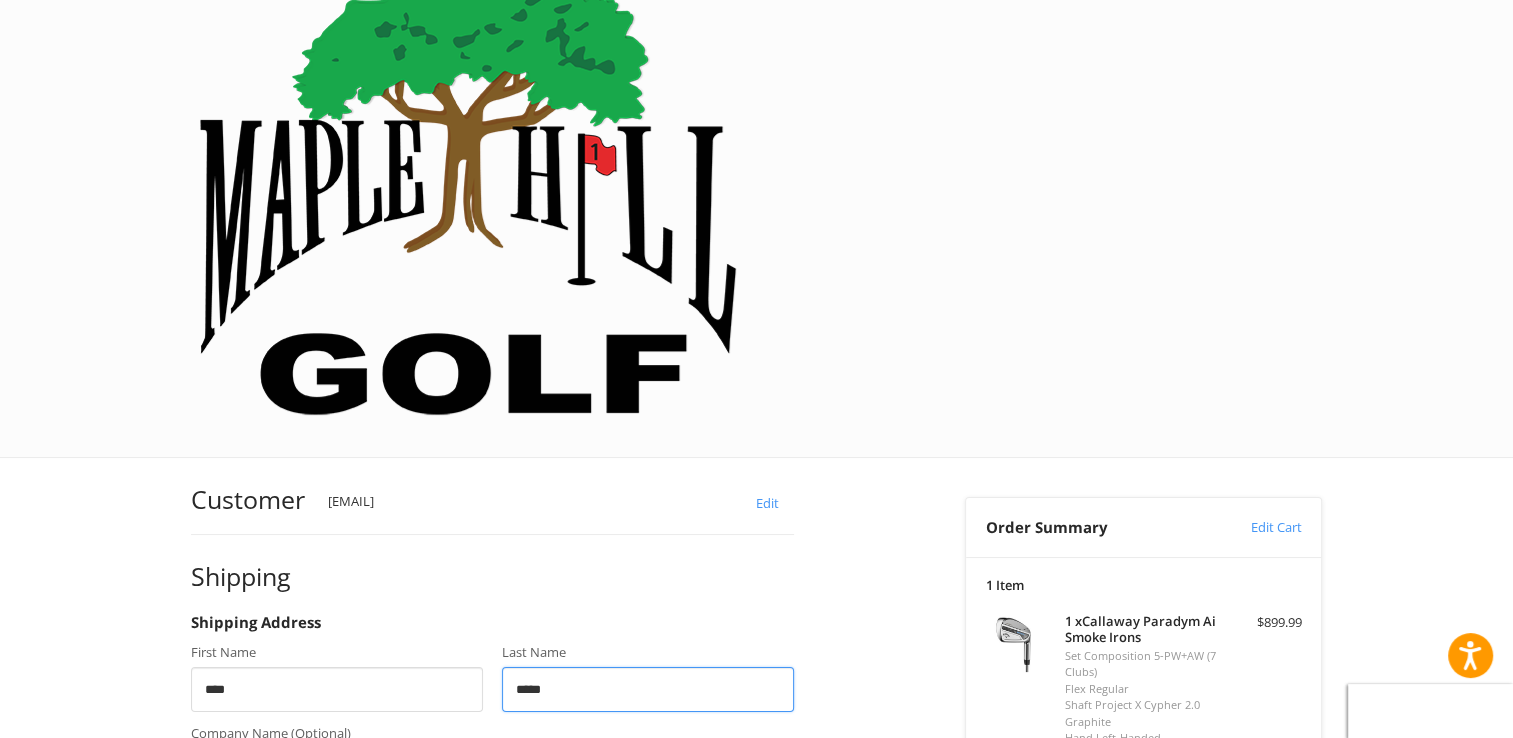 type on "*****" 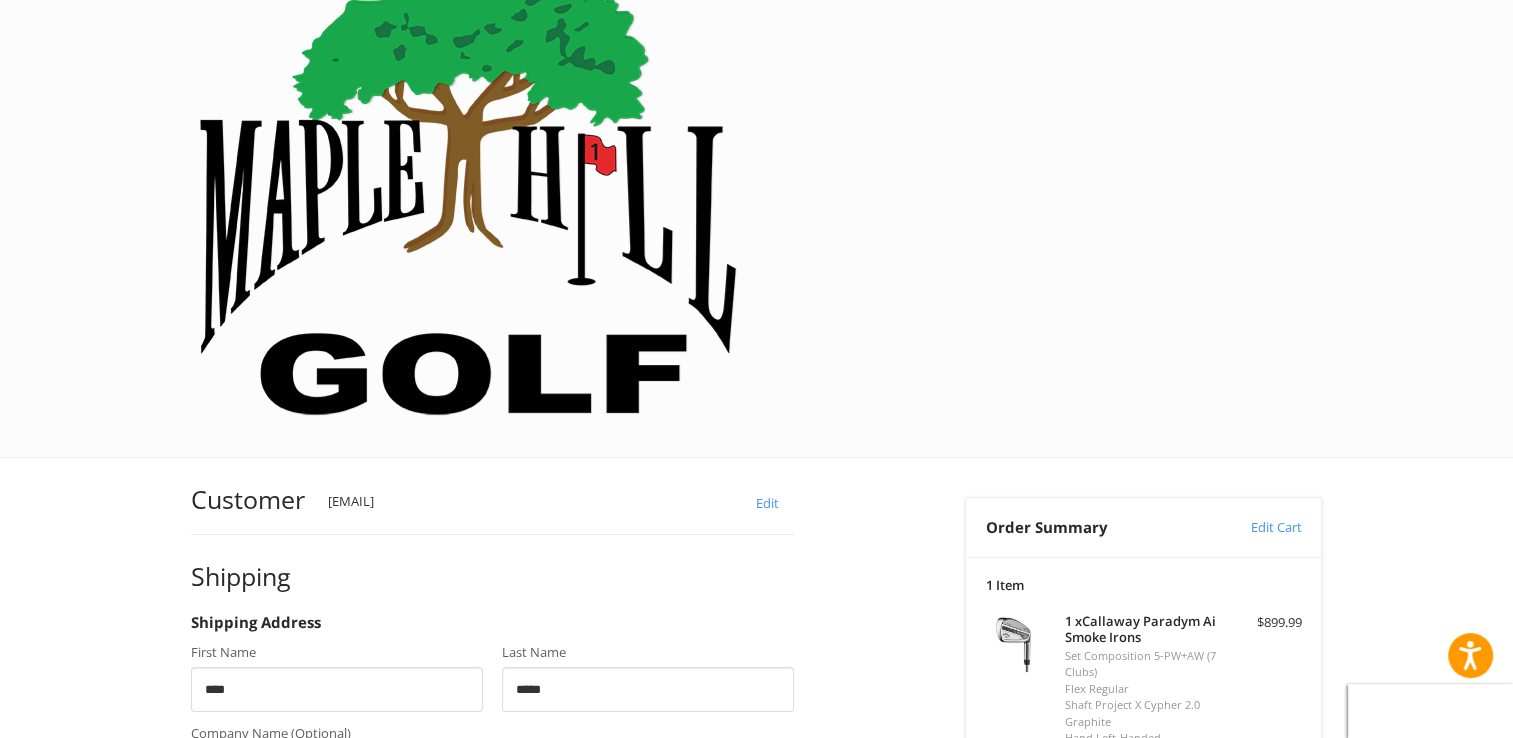 drag, startPoint x: 358, startPoint y: 462, endPoint x: 189, endPoint y: 491, distance: 171.47011 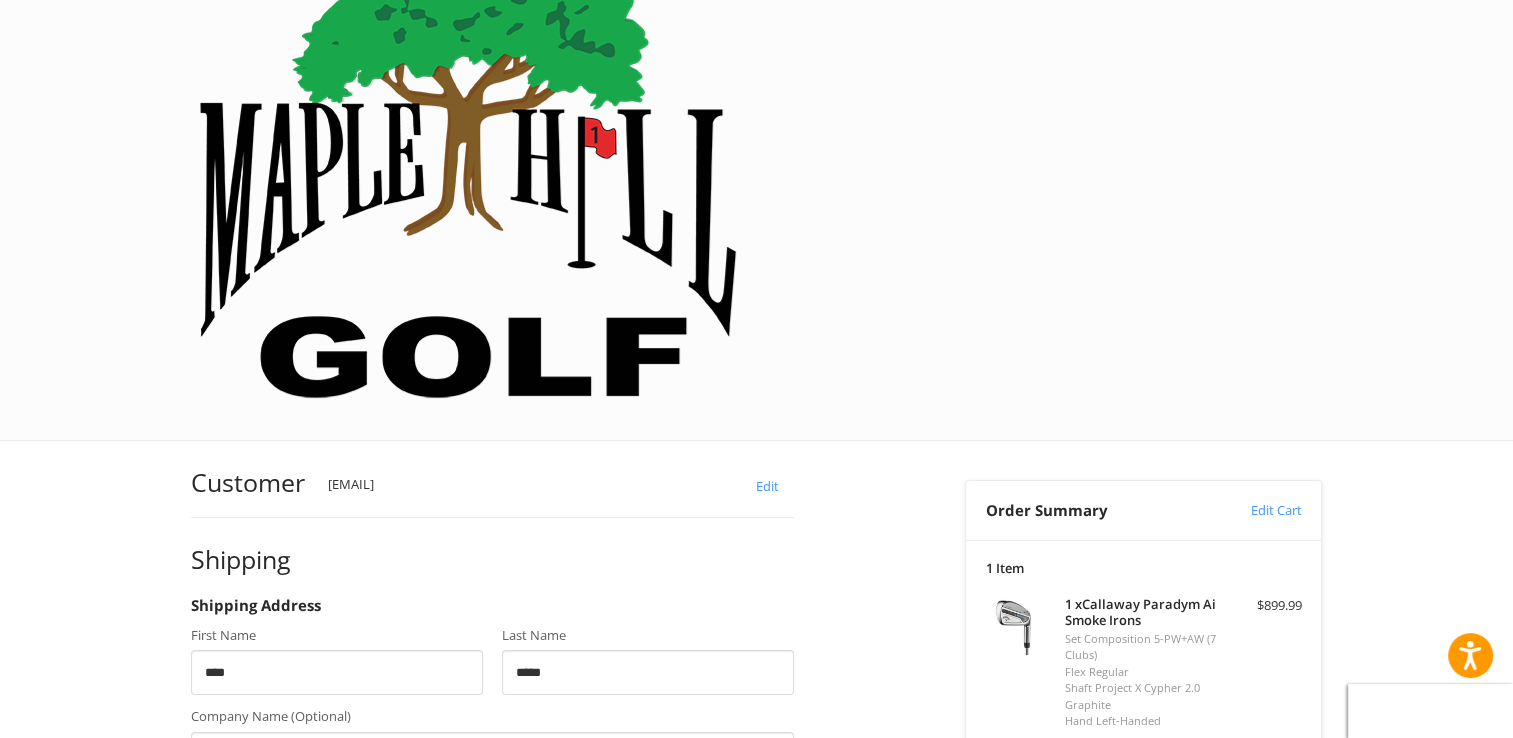 scroll, scrollTop: 107, scrollLeft: 0, axis: vertical 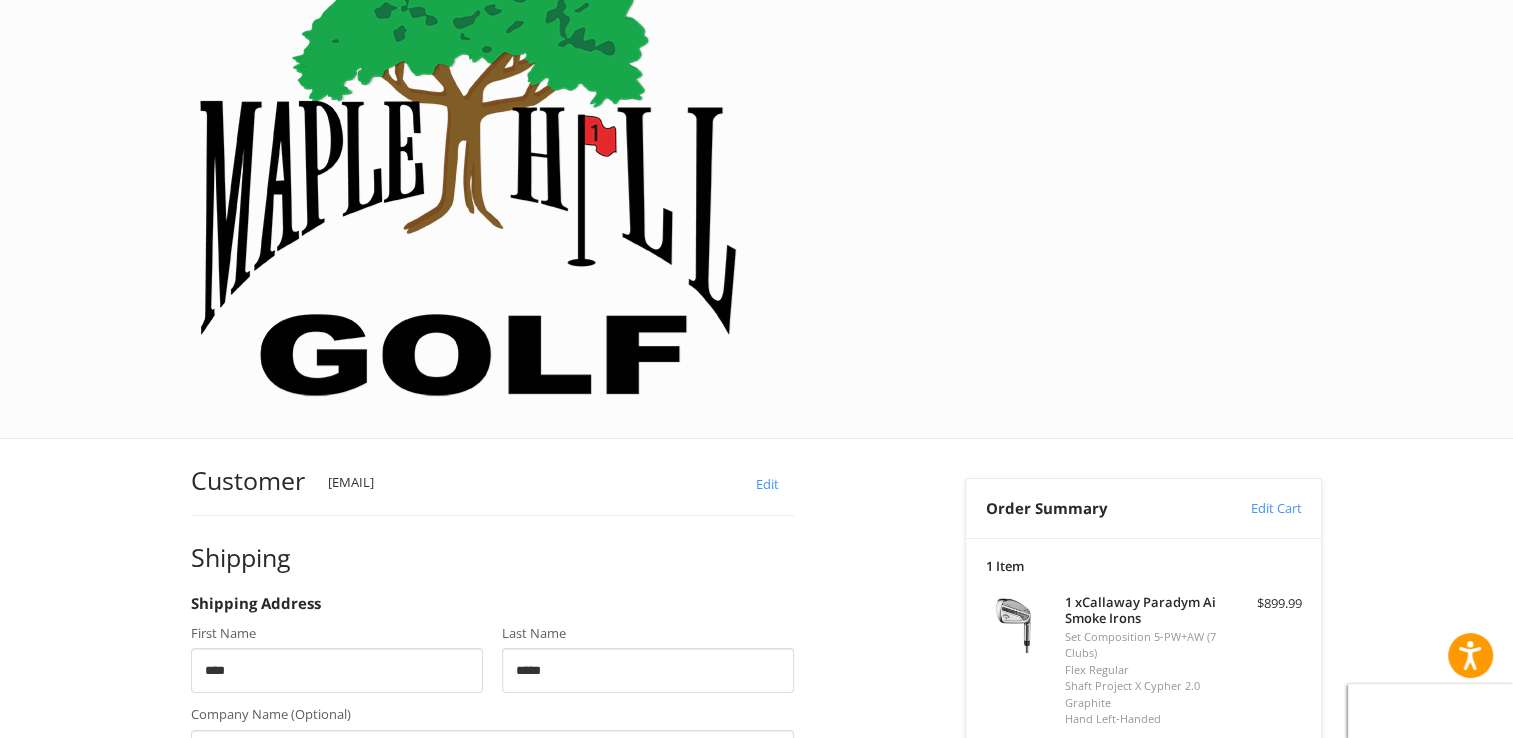 type on "********" 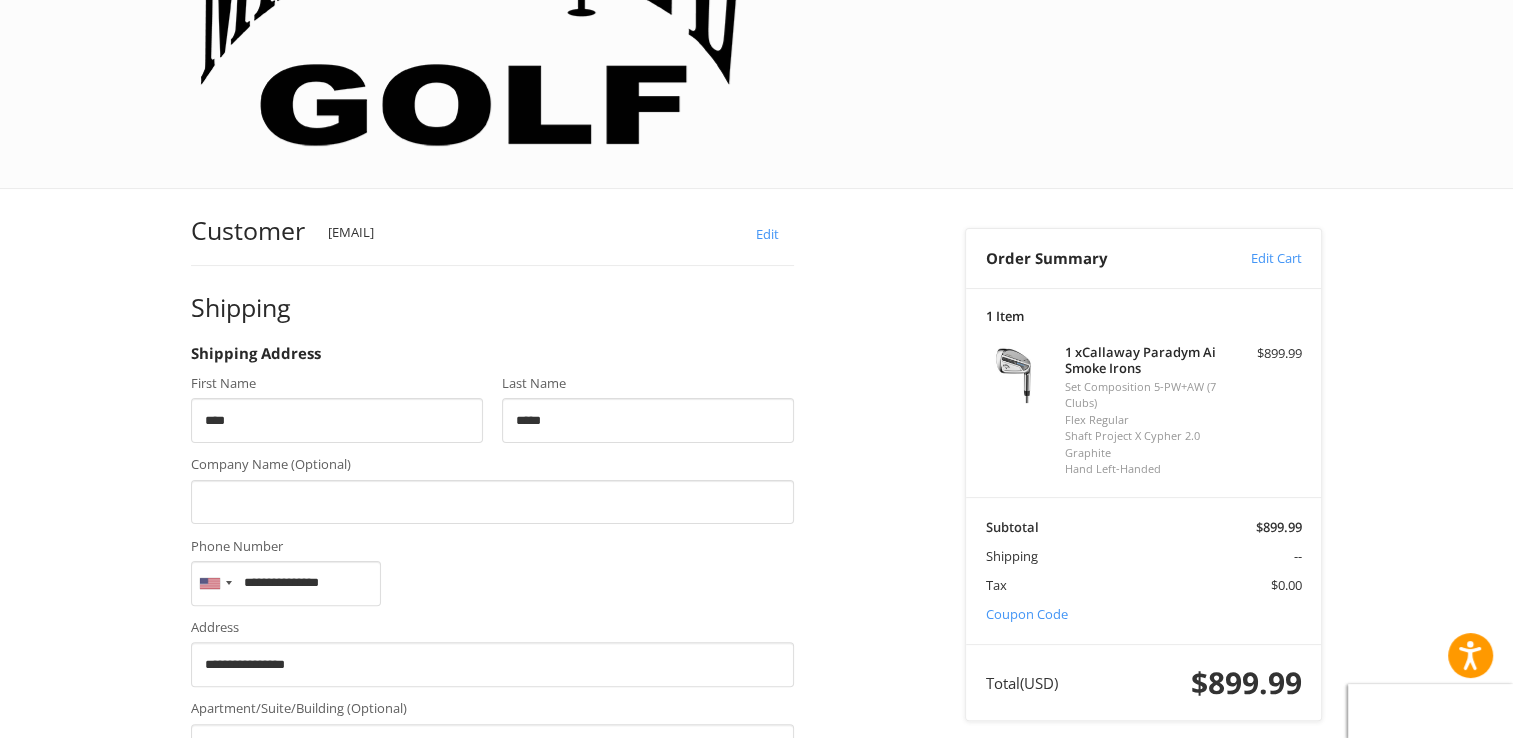 scroll, scrollTop: 359, scrollLeft: 0, axis: vertical 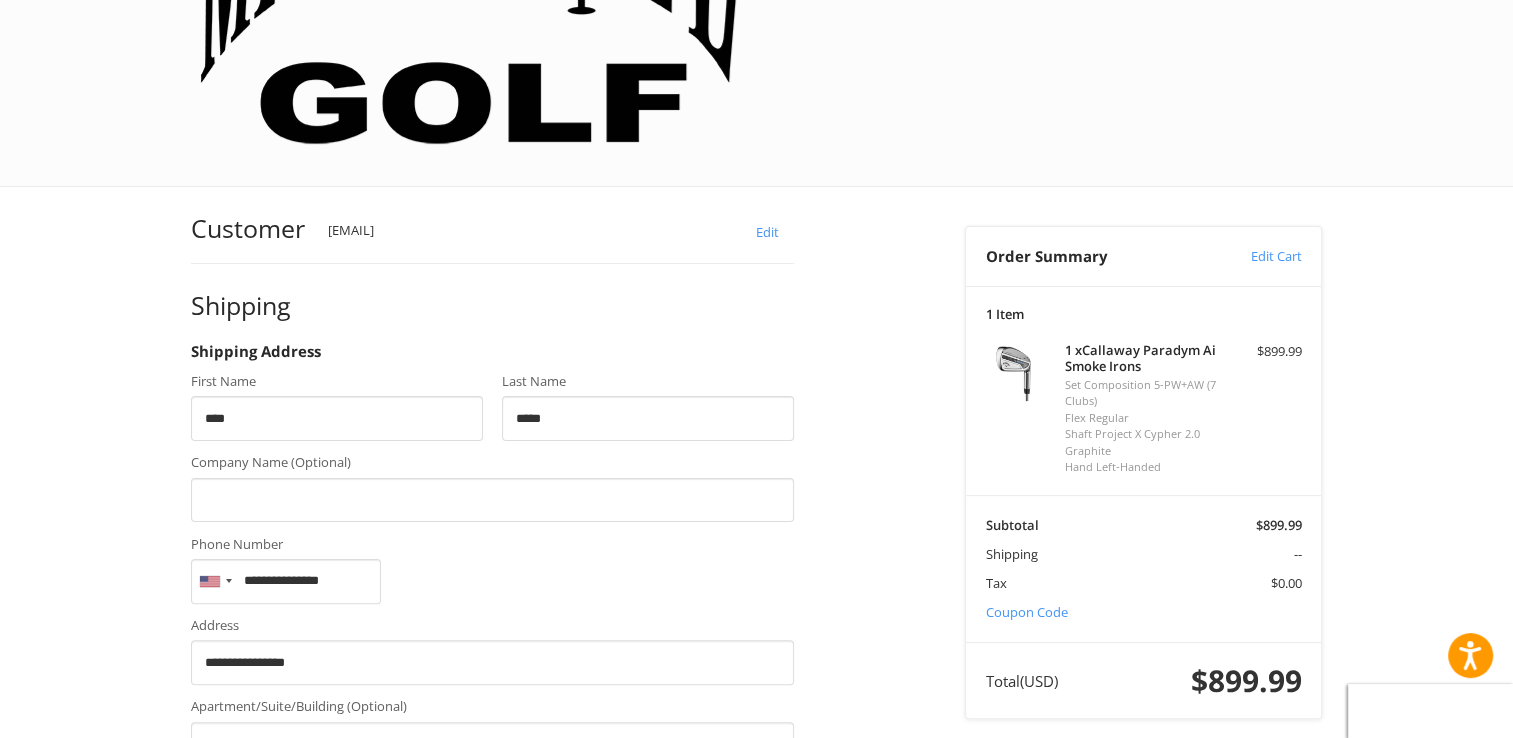 type on "**********" 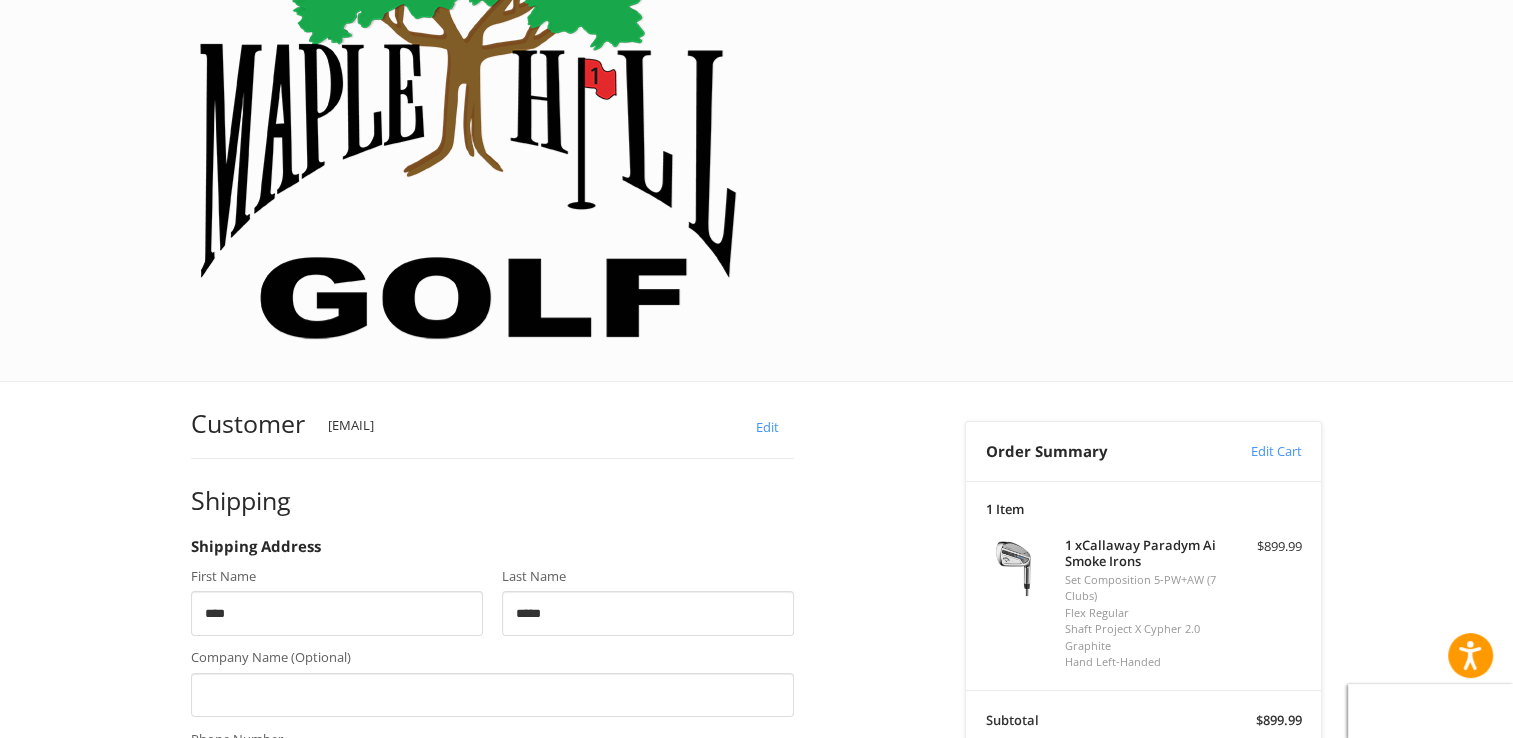 scroll, scrollTop: 161, scrollLeft: 0, axis: vertical 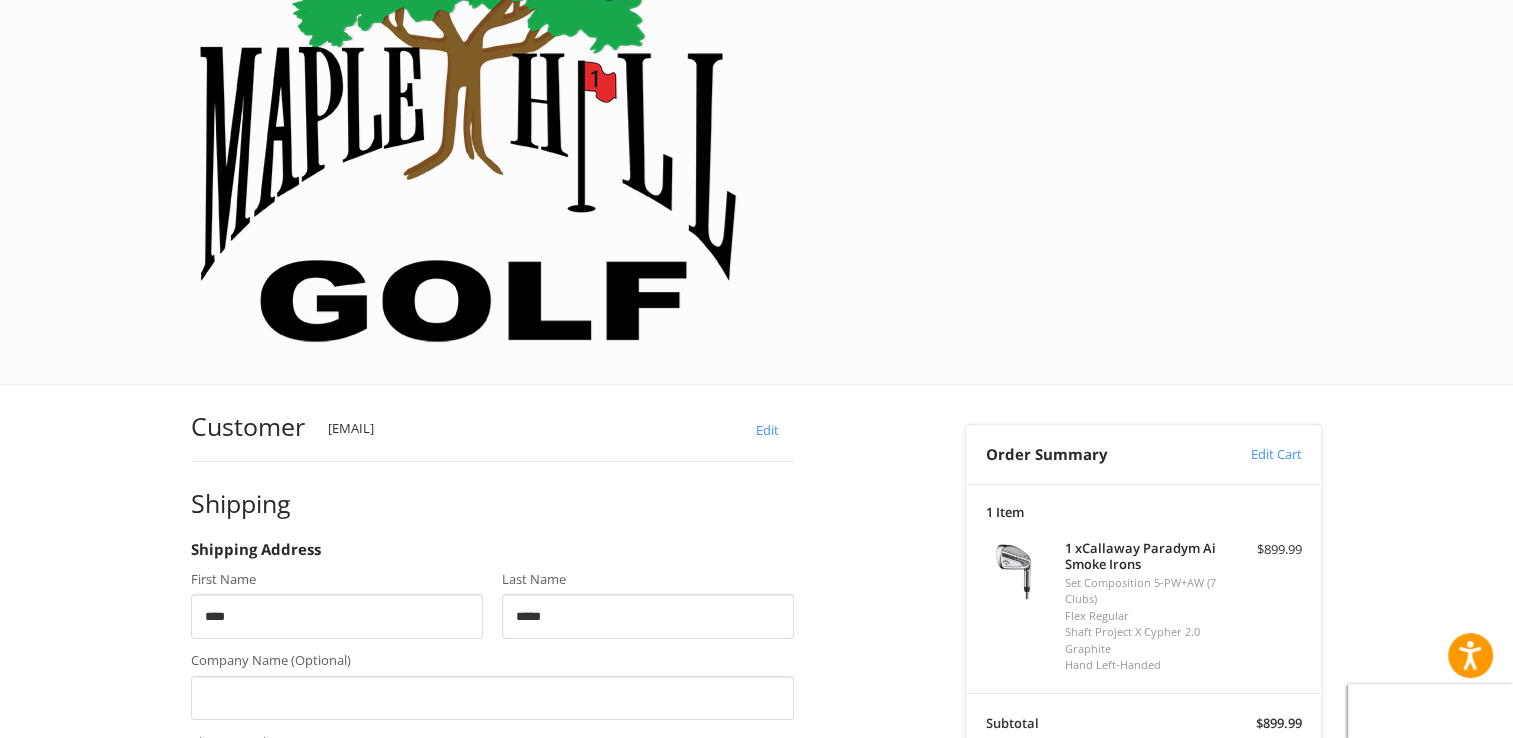 type on "*****" 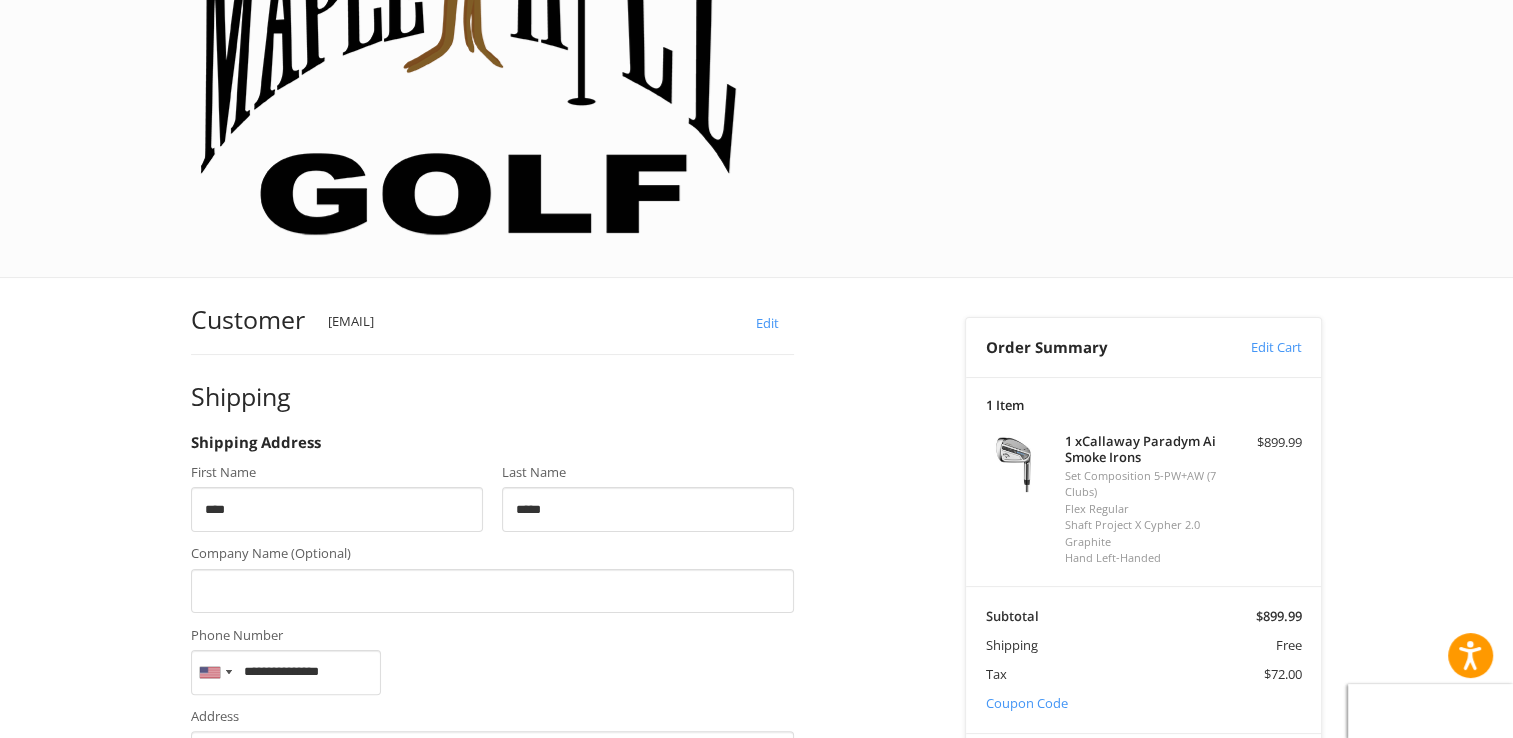 scroll, scrollTop: 259, scrollLeft: 0, axis: vertical 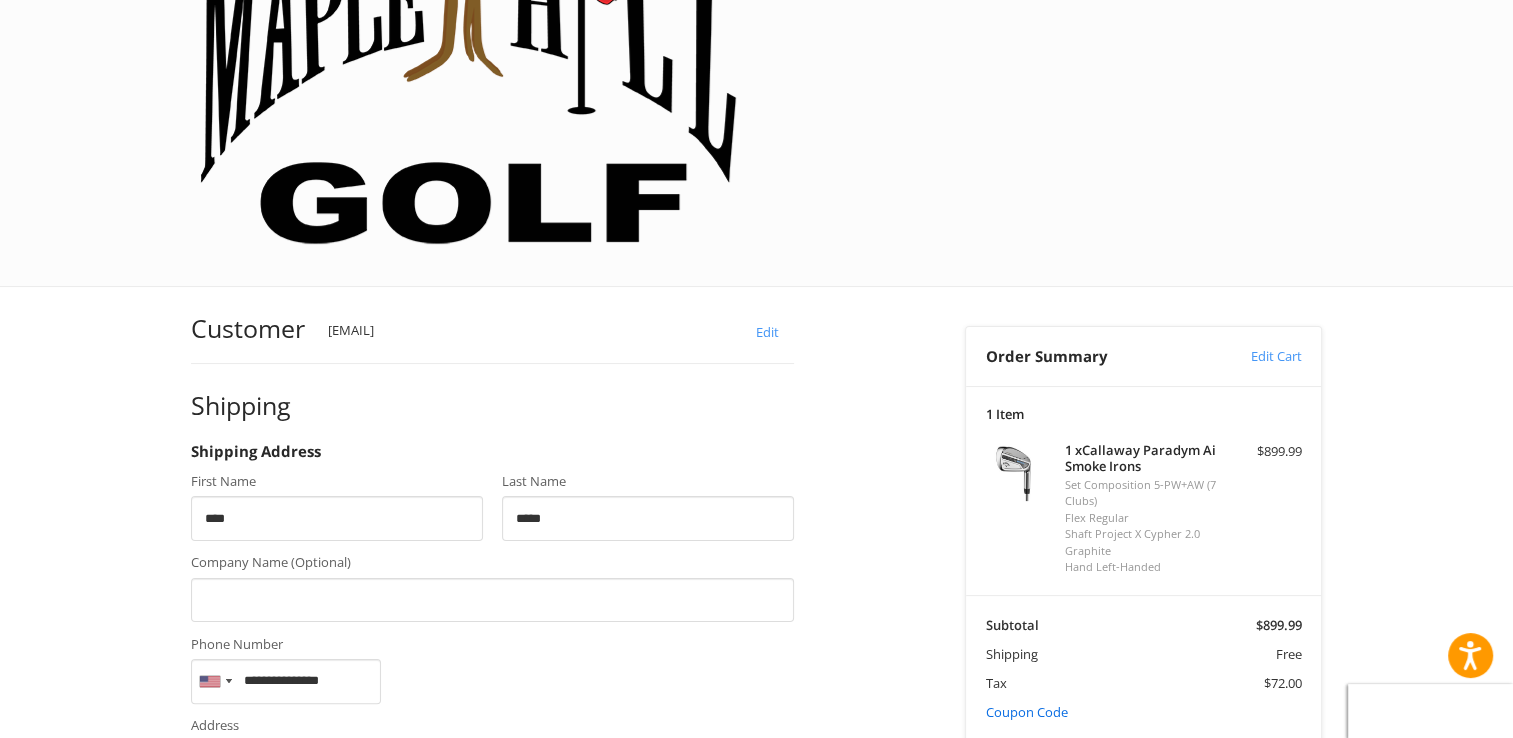 click on "Coupon Code" at bounding box center (1027, 712) 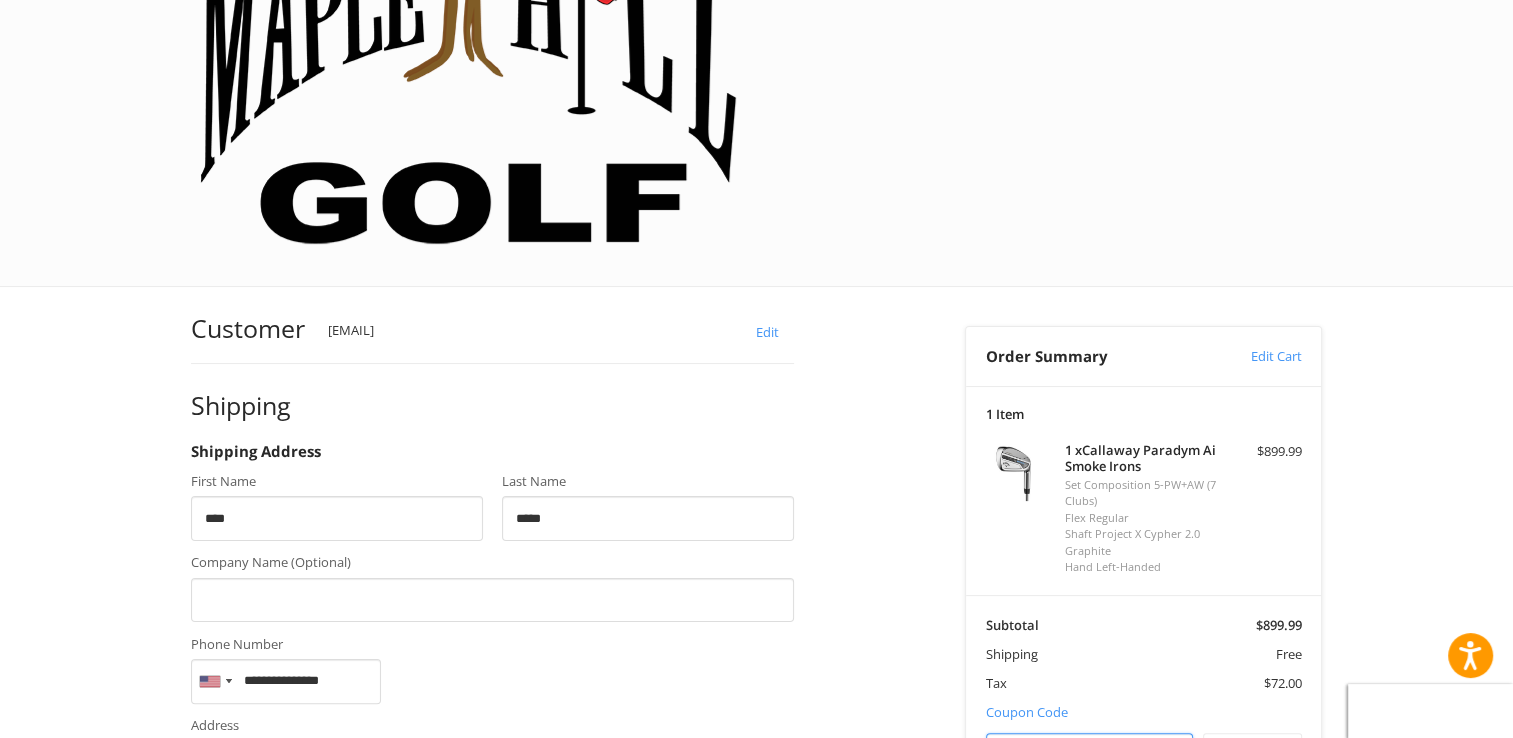 click at bounding box center [1090, 755] 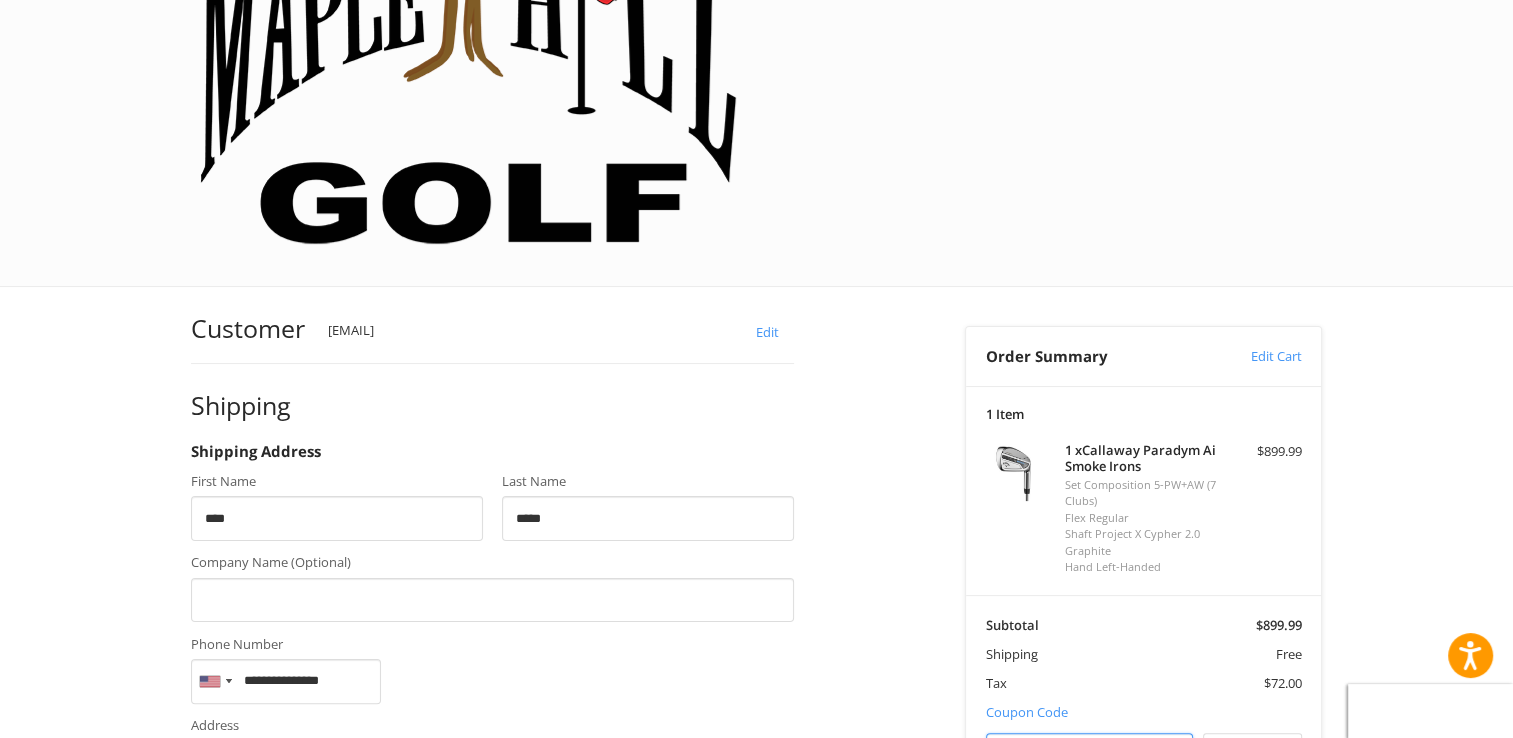 type on "******" 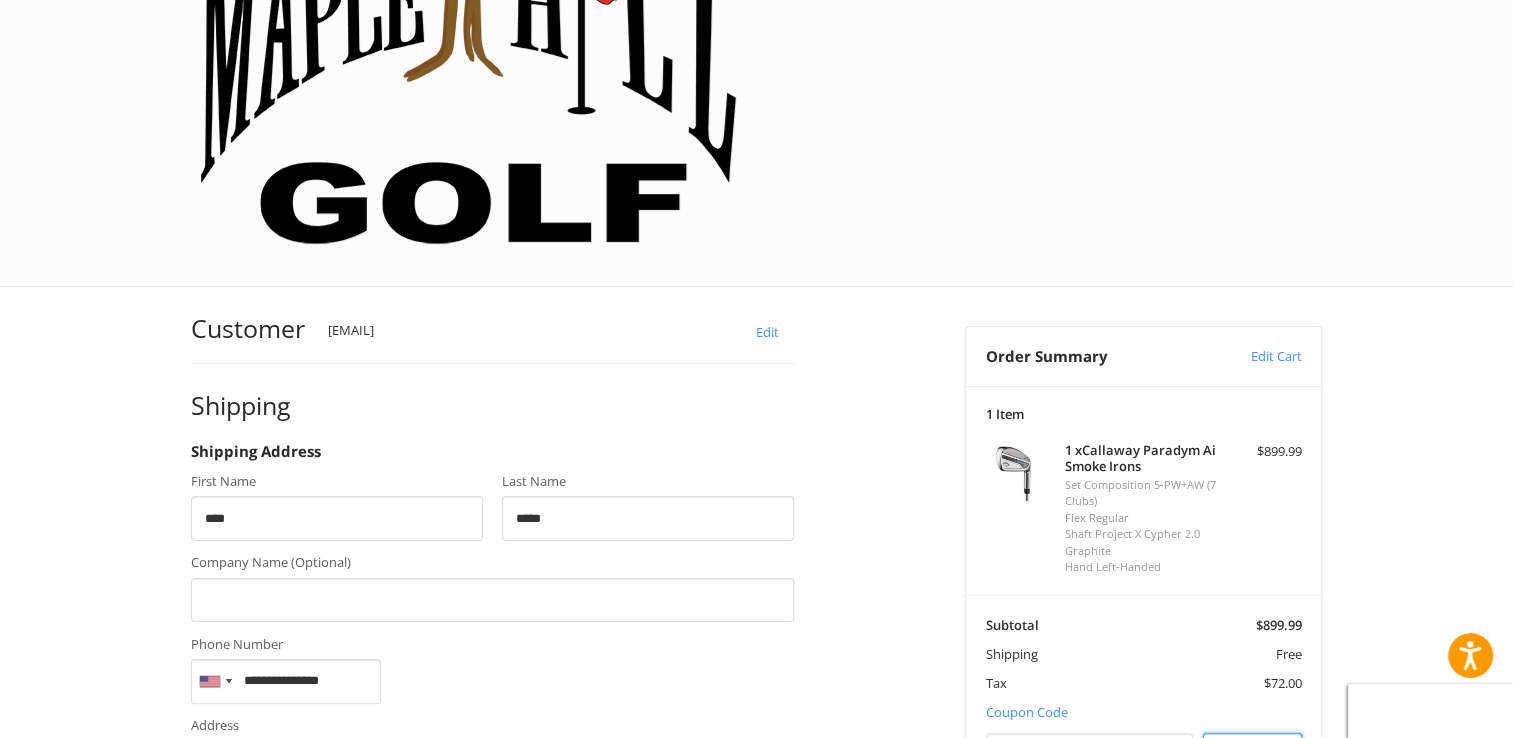 click on "Apply" at bounding box center (1252, 755) 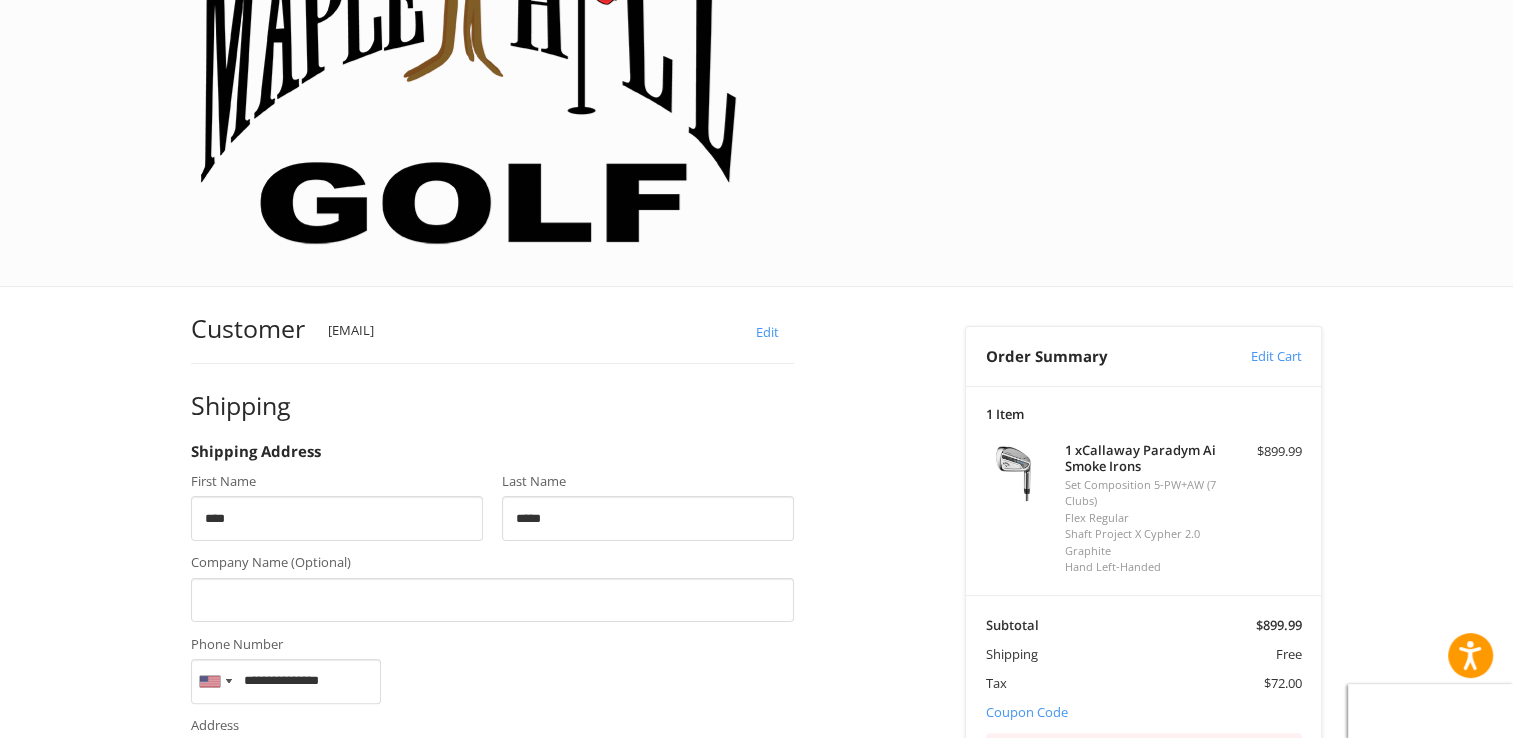 click on "Apply" at bounding box center (1252, 829) 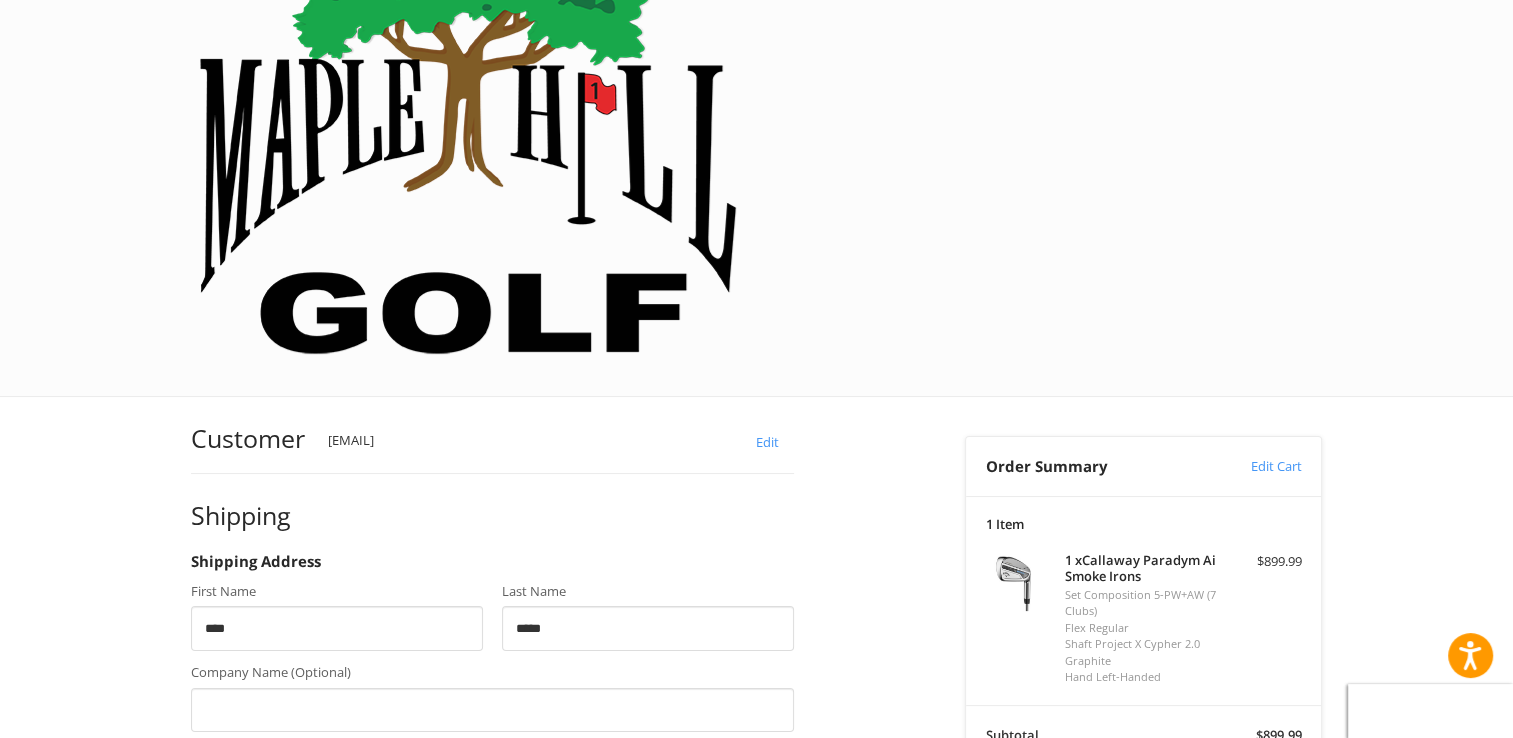 scroll, scrollTop: 148, scrollLeft: 0, axis: vertical 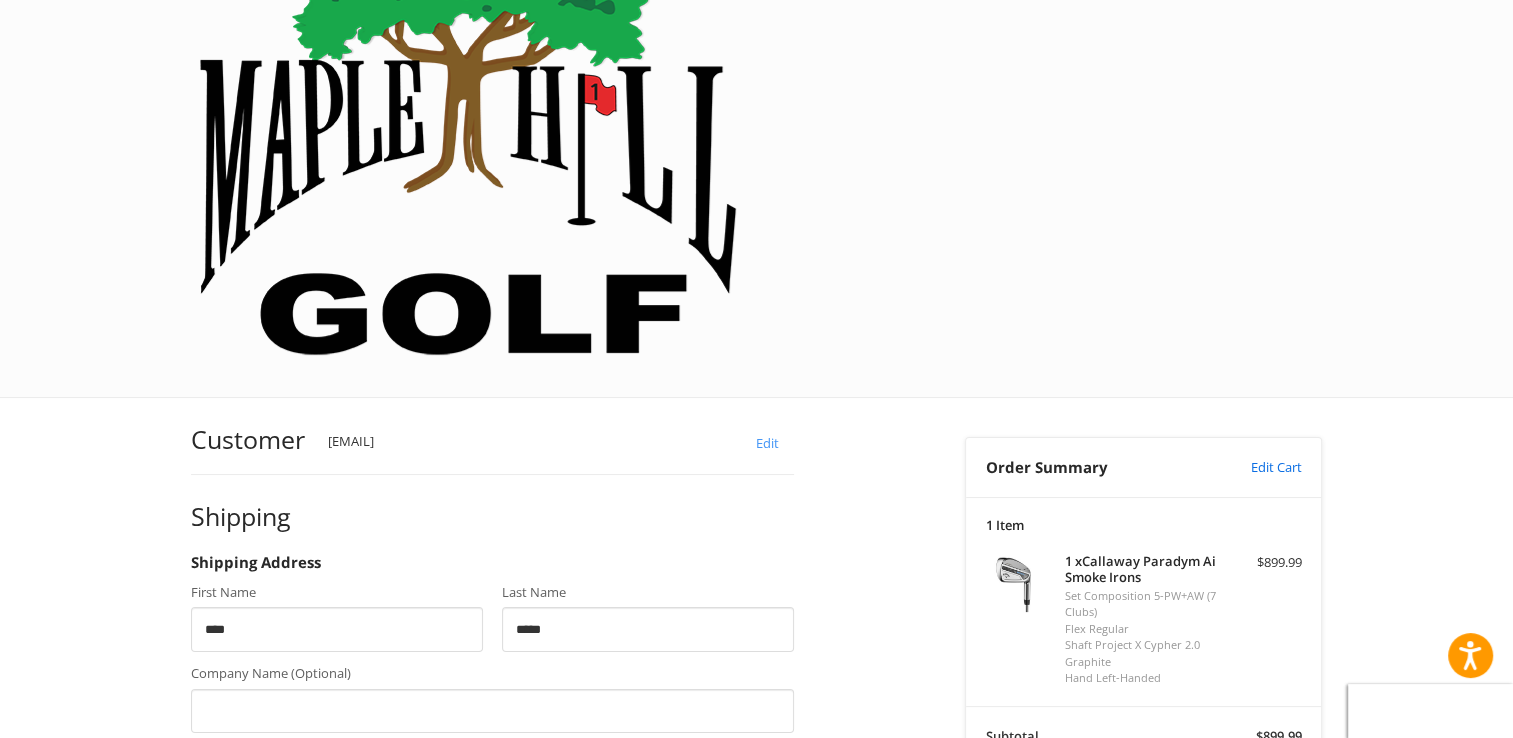 click on "Edit Cart" at bounding box center (1254, 468) 